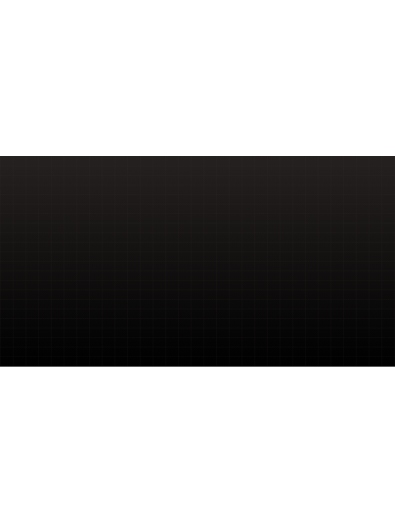 scroll, scrollTop: 0, scrollLeft: 0, axis: both 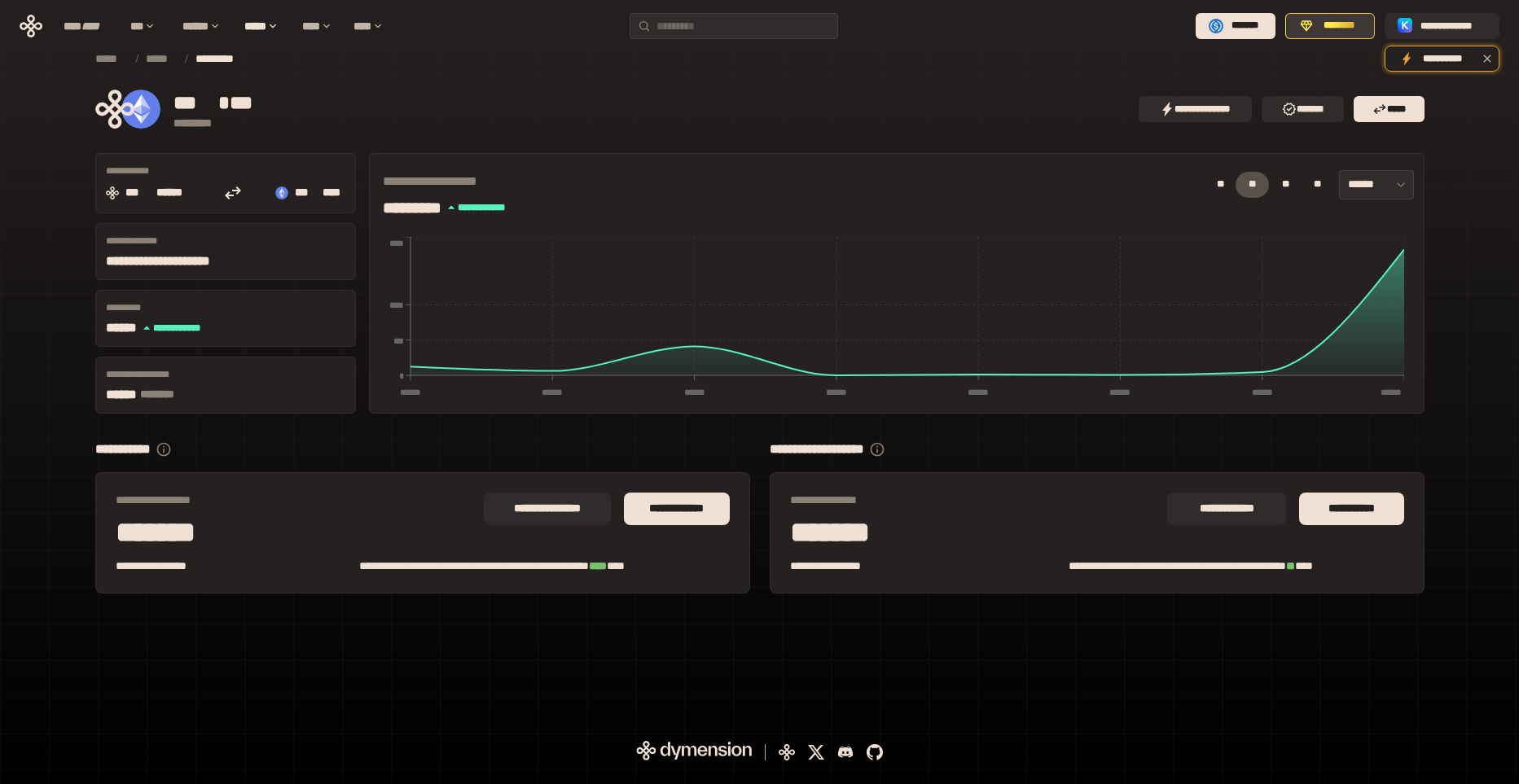 click on "********" at bounding box center [1330, 26] 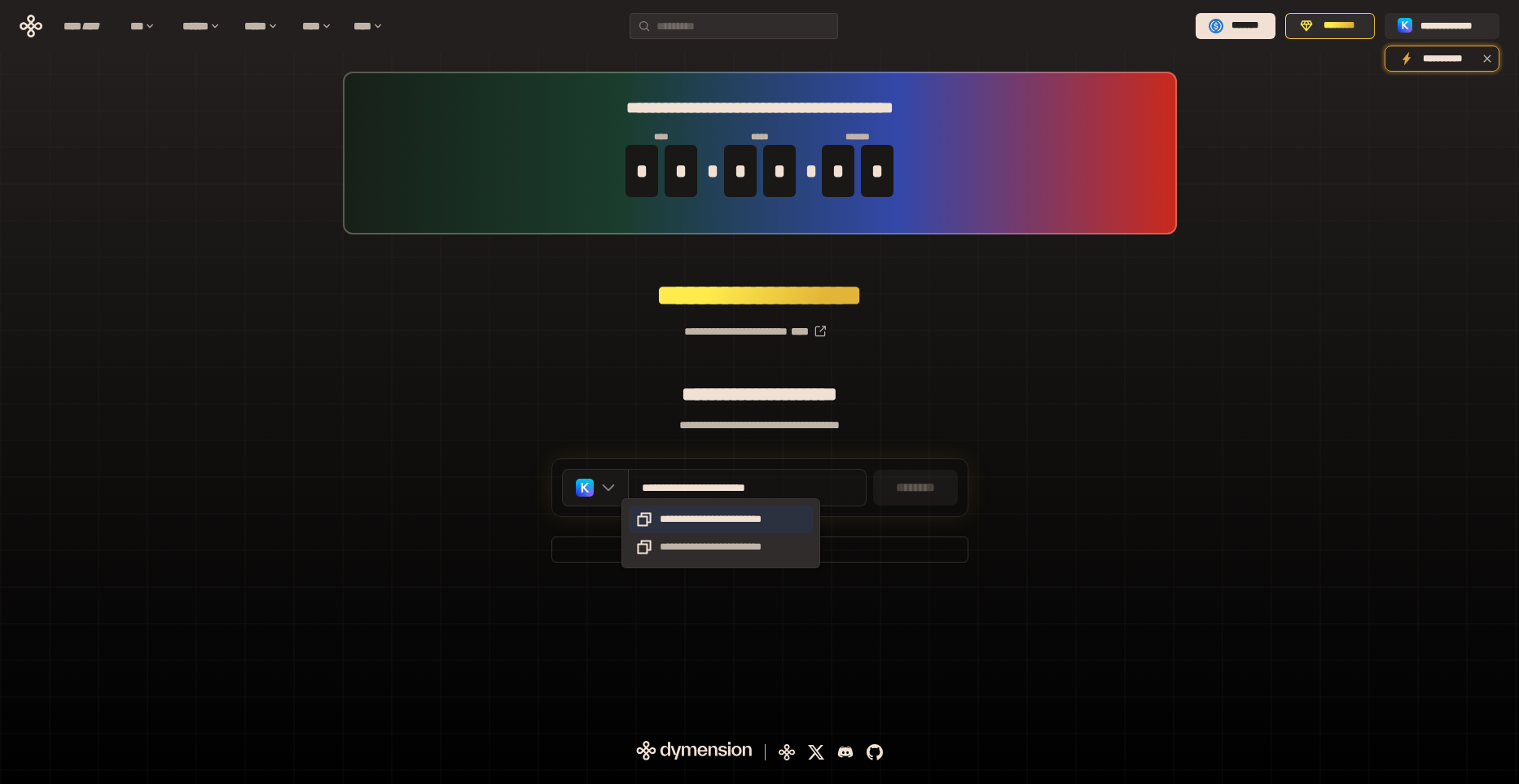 click on "**********" at bounding box center [721, 519] 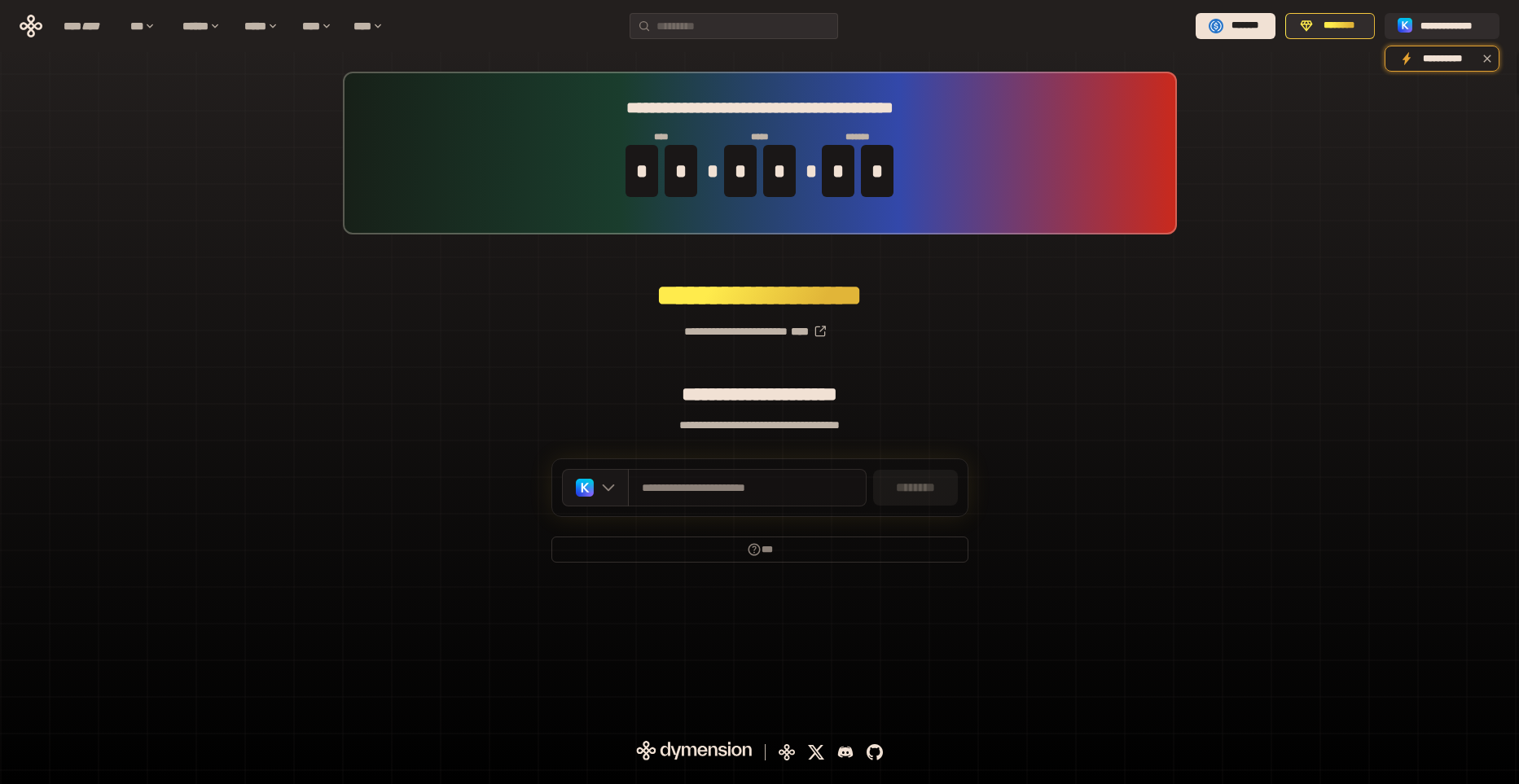 click on "********" at bounding box center (915, 488) 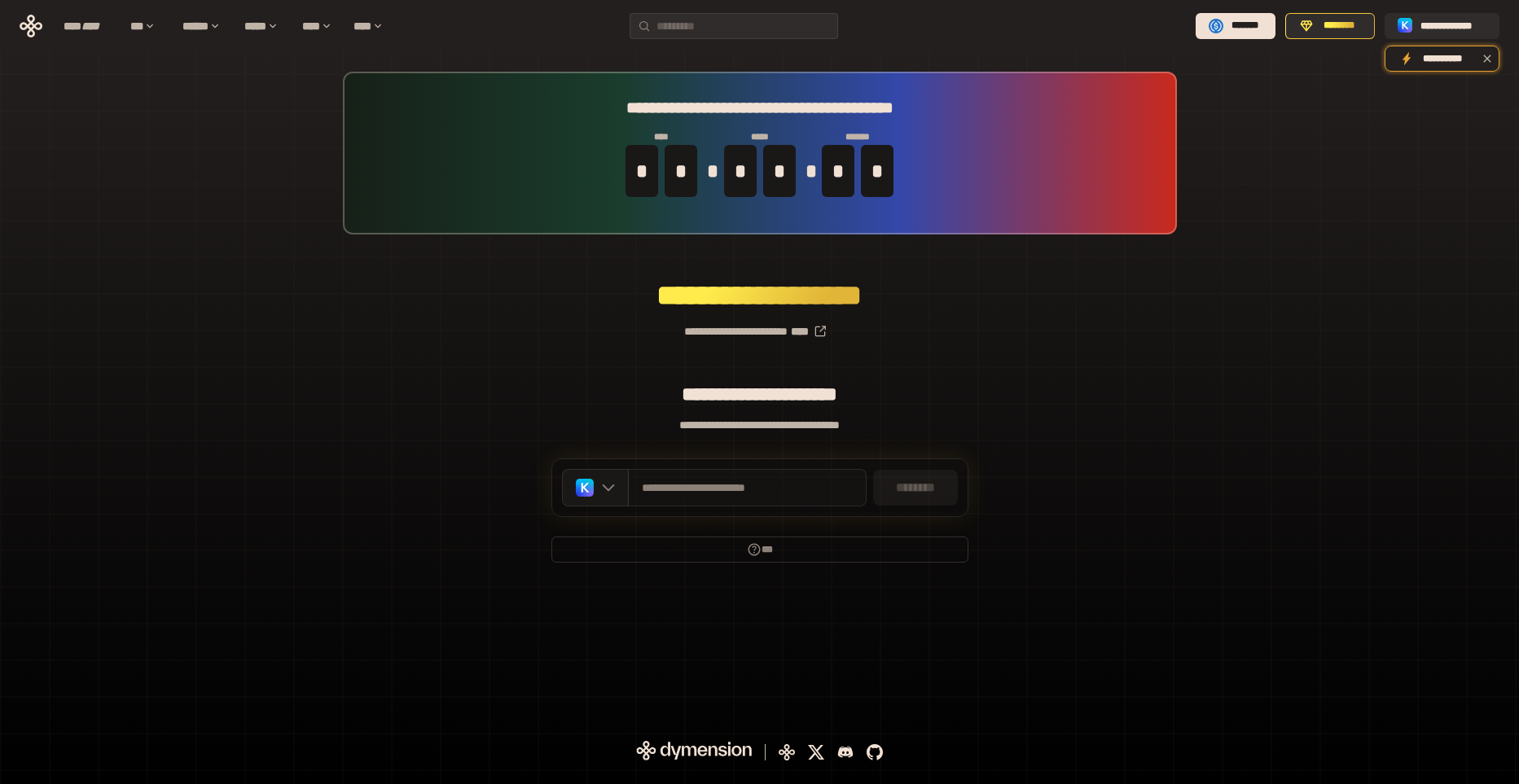 click on "**********" at bounding box center (759, 425) 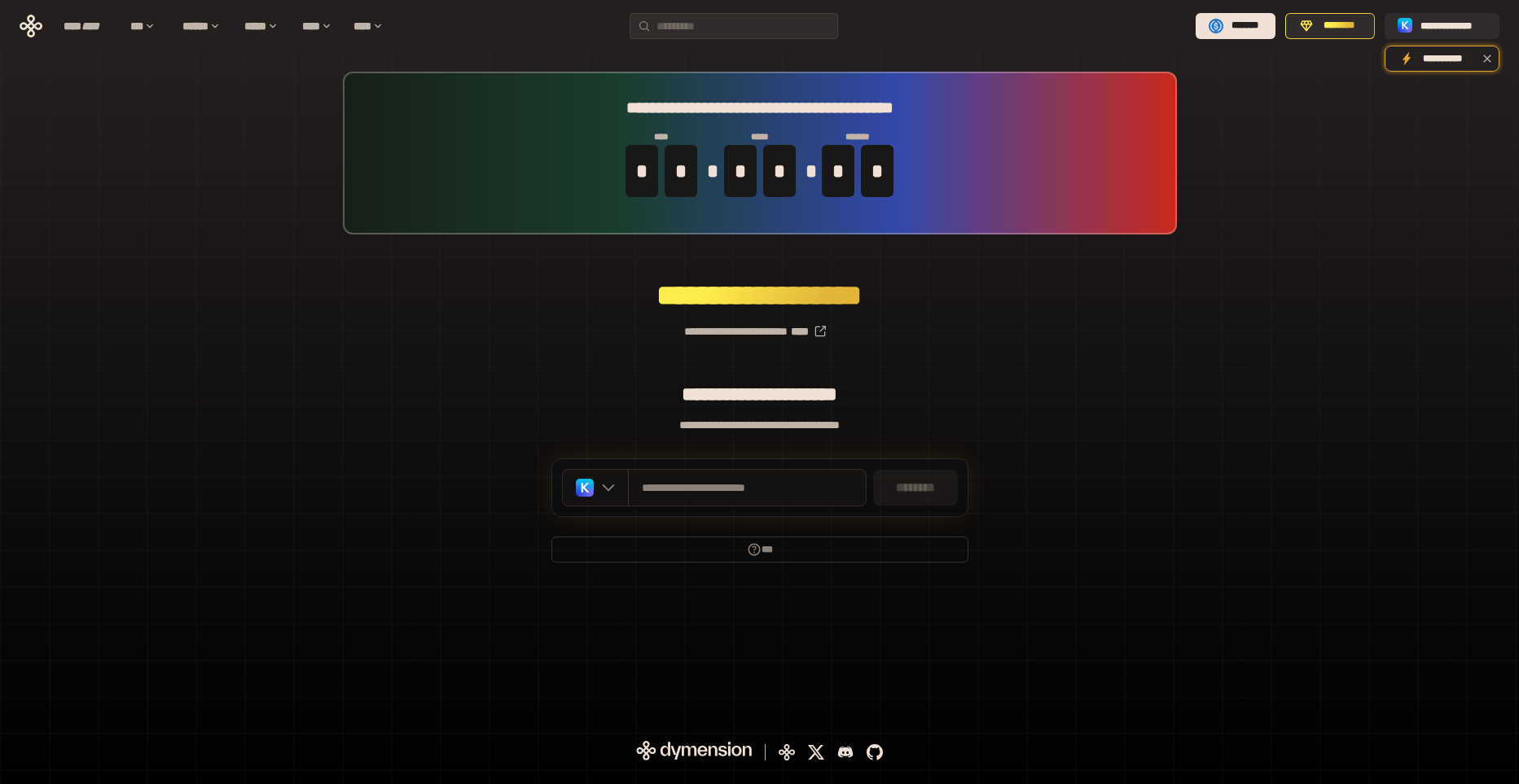click at bounding box center [595, 488] 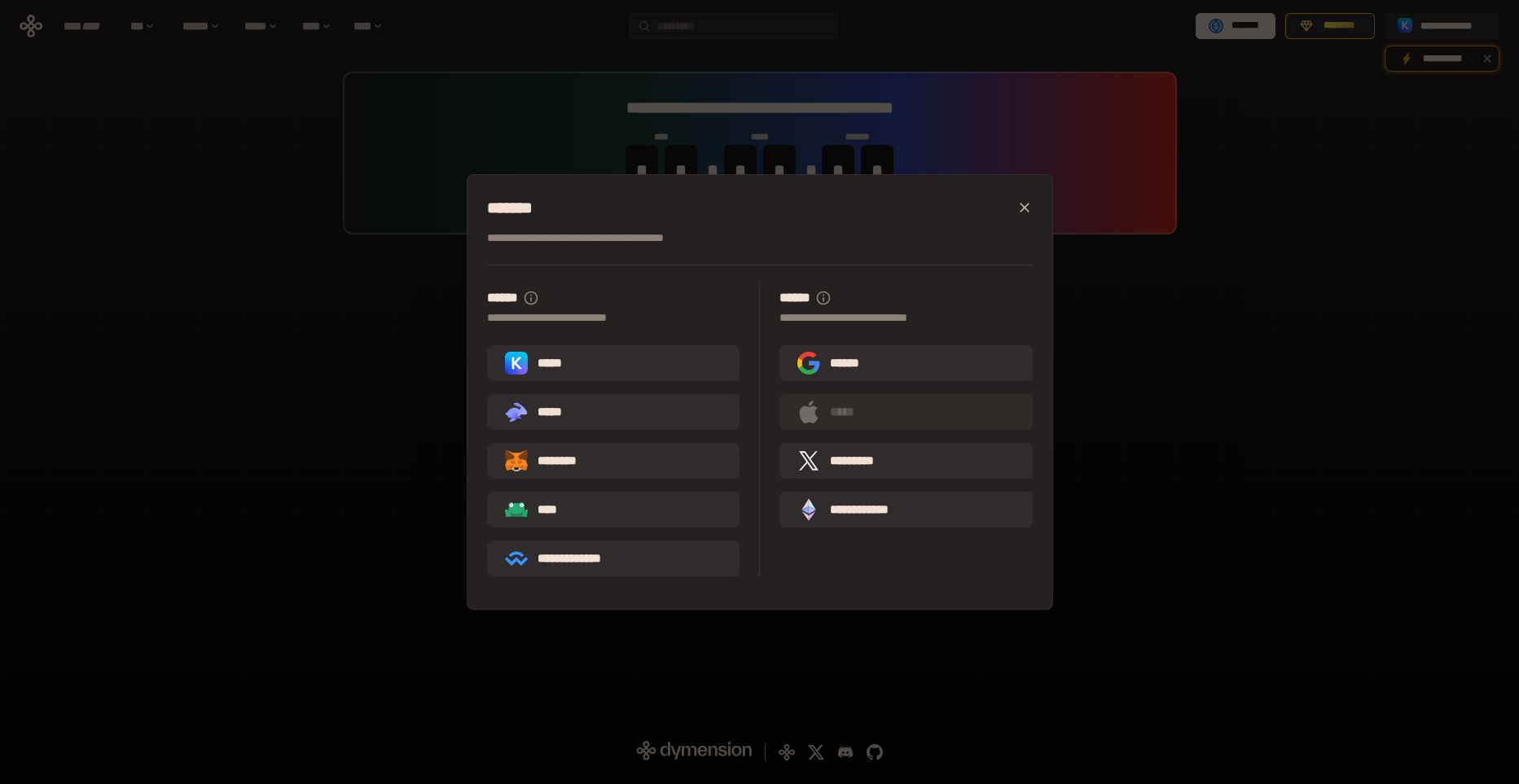 click on "**********" at bounding box center (759, 392) 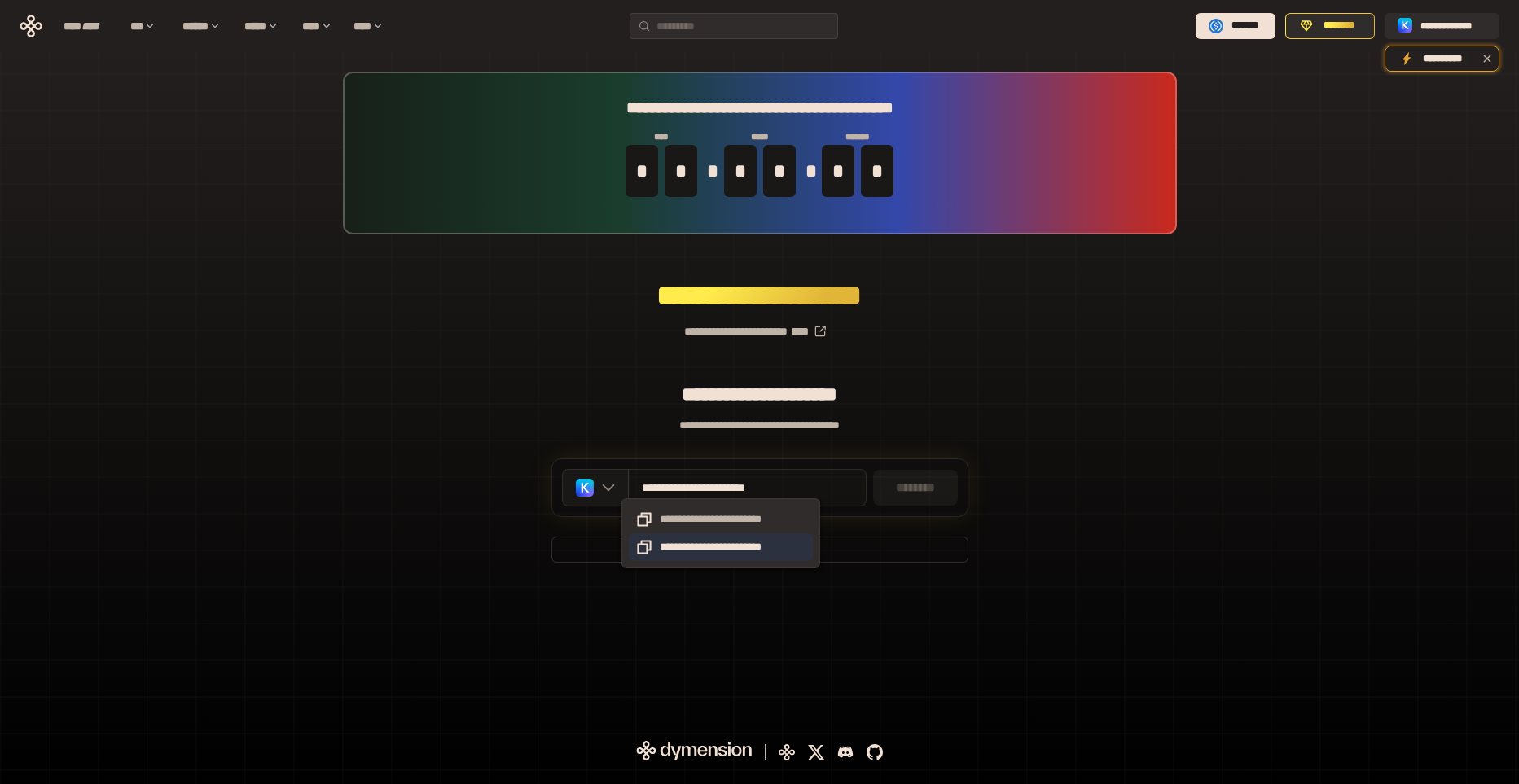 click on "**********" at bounding box center [721, 547] 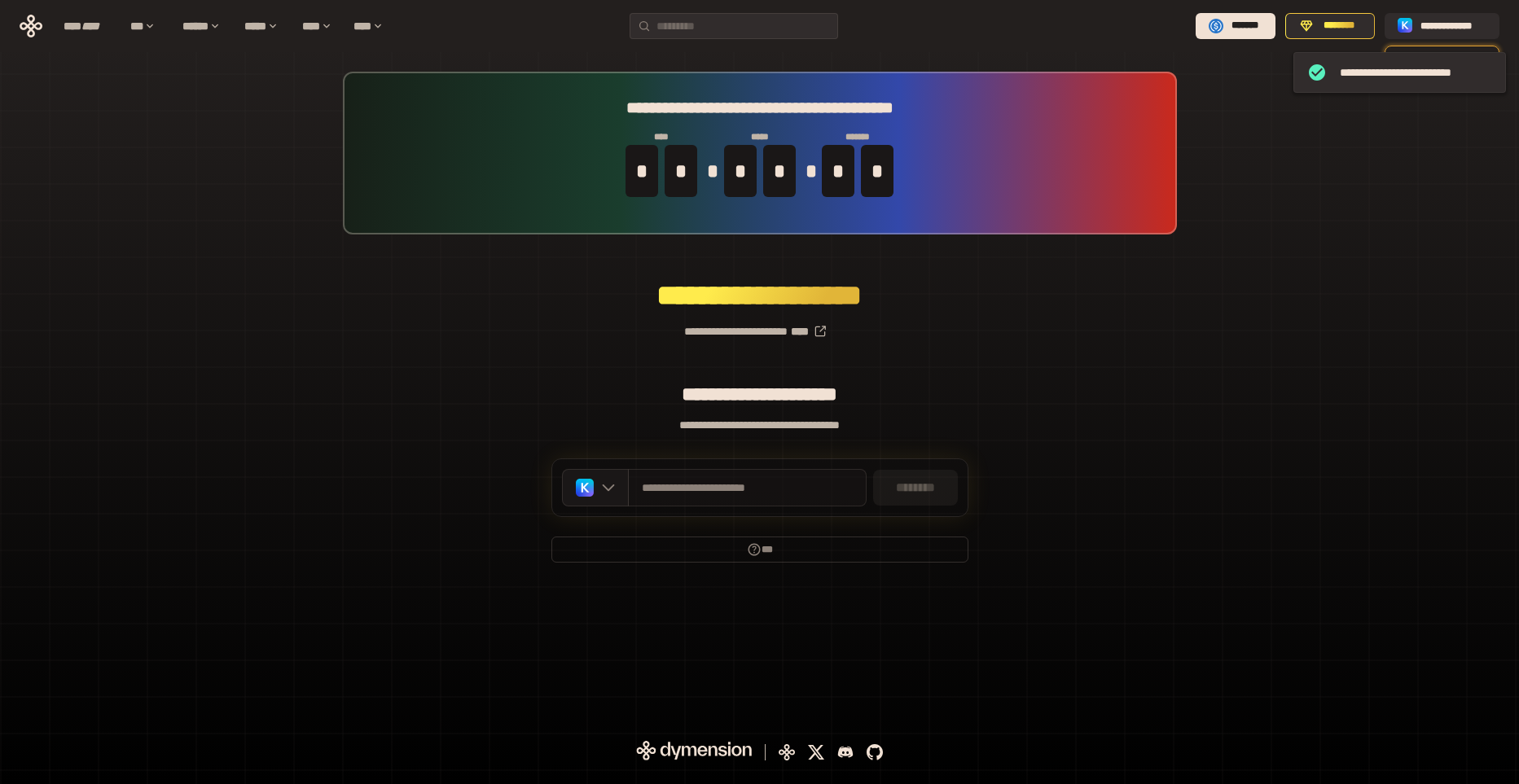 click on "********" at bounding box center (915, 488) 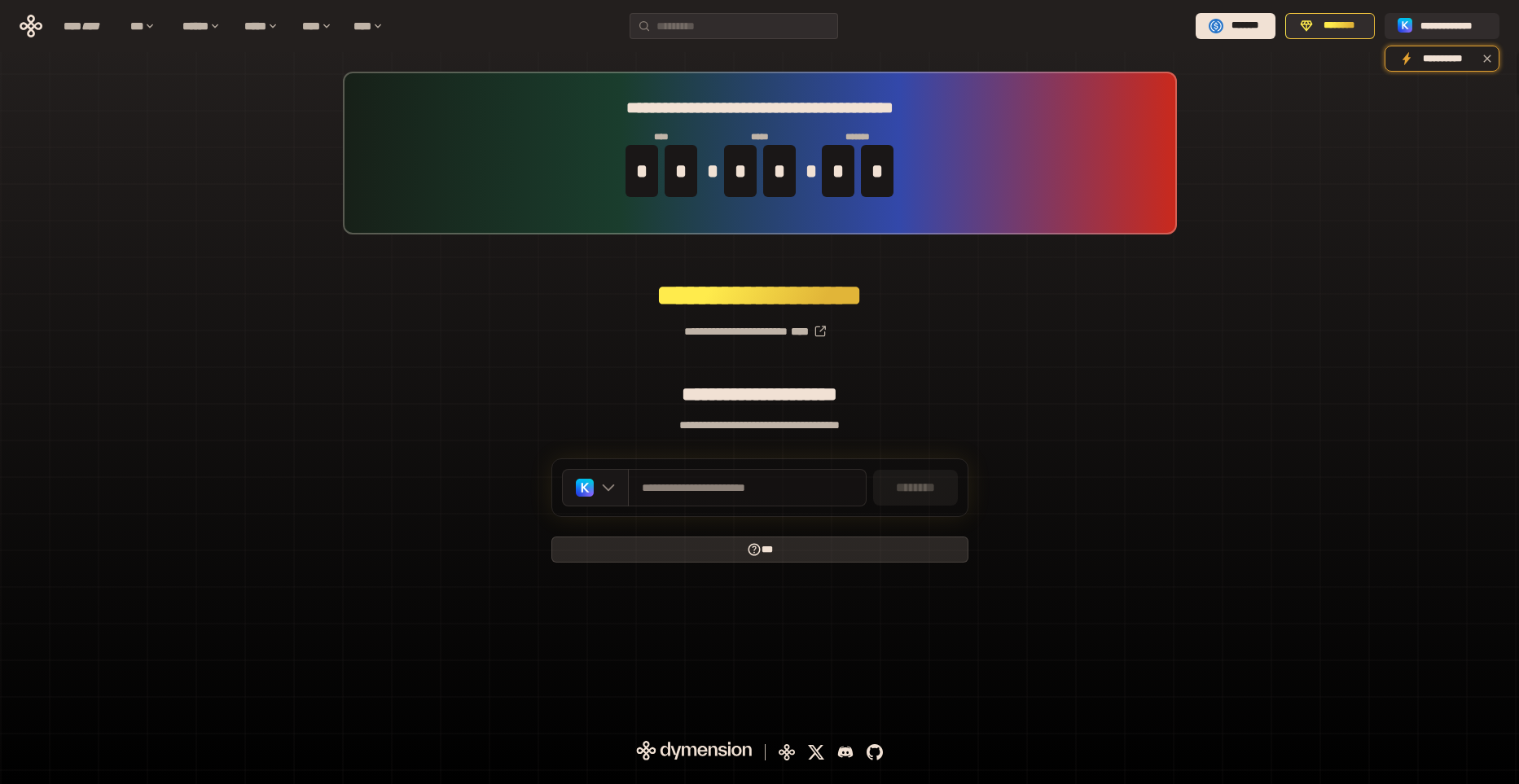 click on "***" at bounding box center [760, 550] 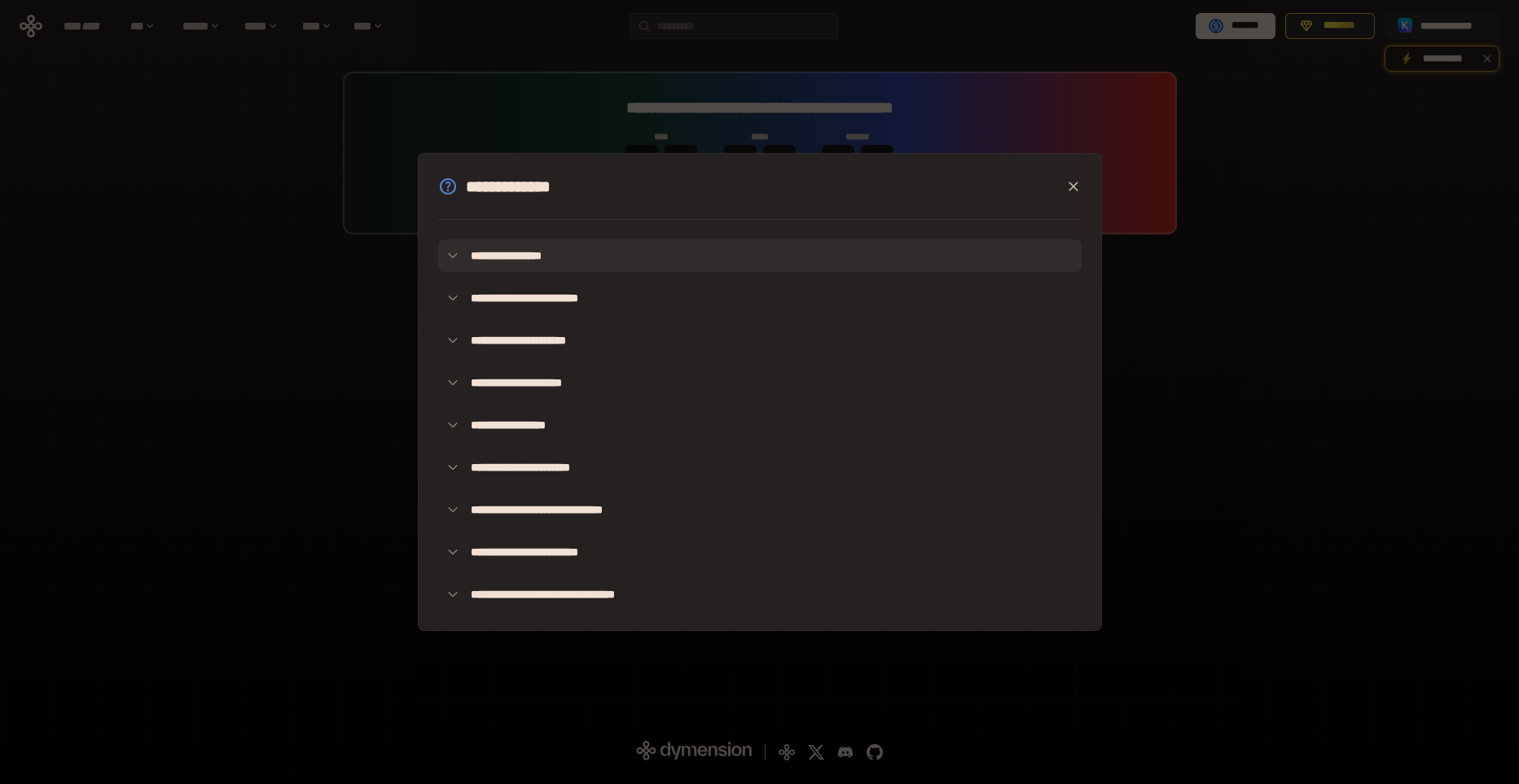 click on "**********" at bounding box center [760, 256] 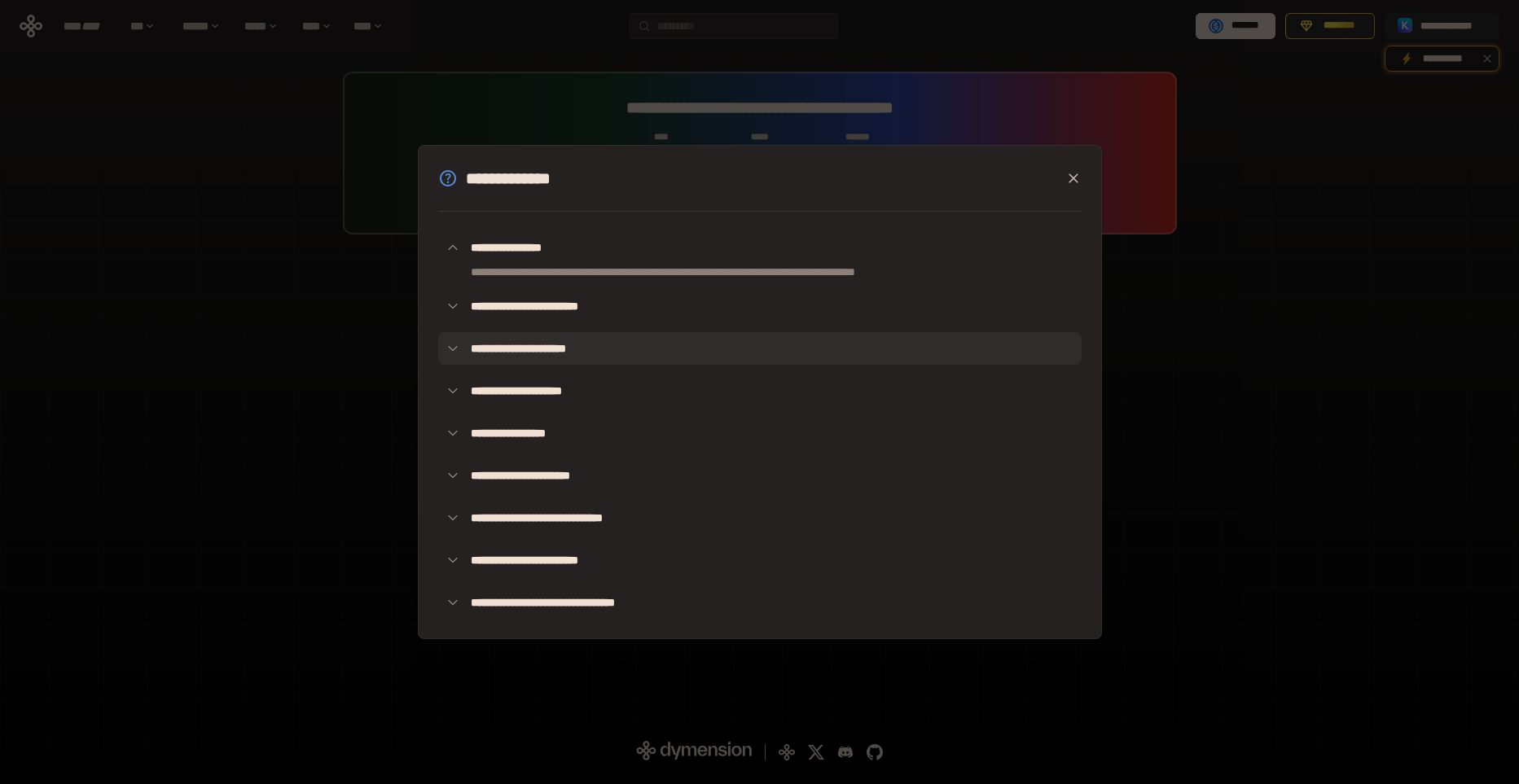 click on "**********" at bounding box center (760, 348) 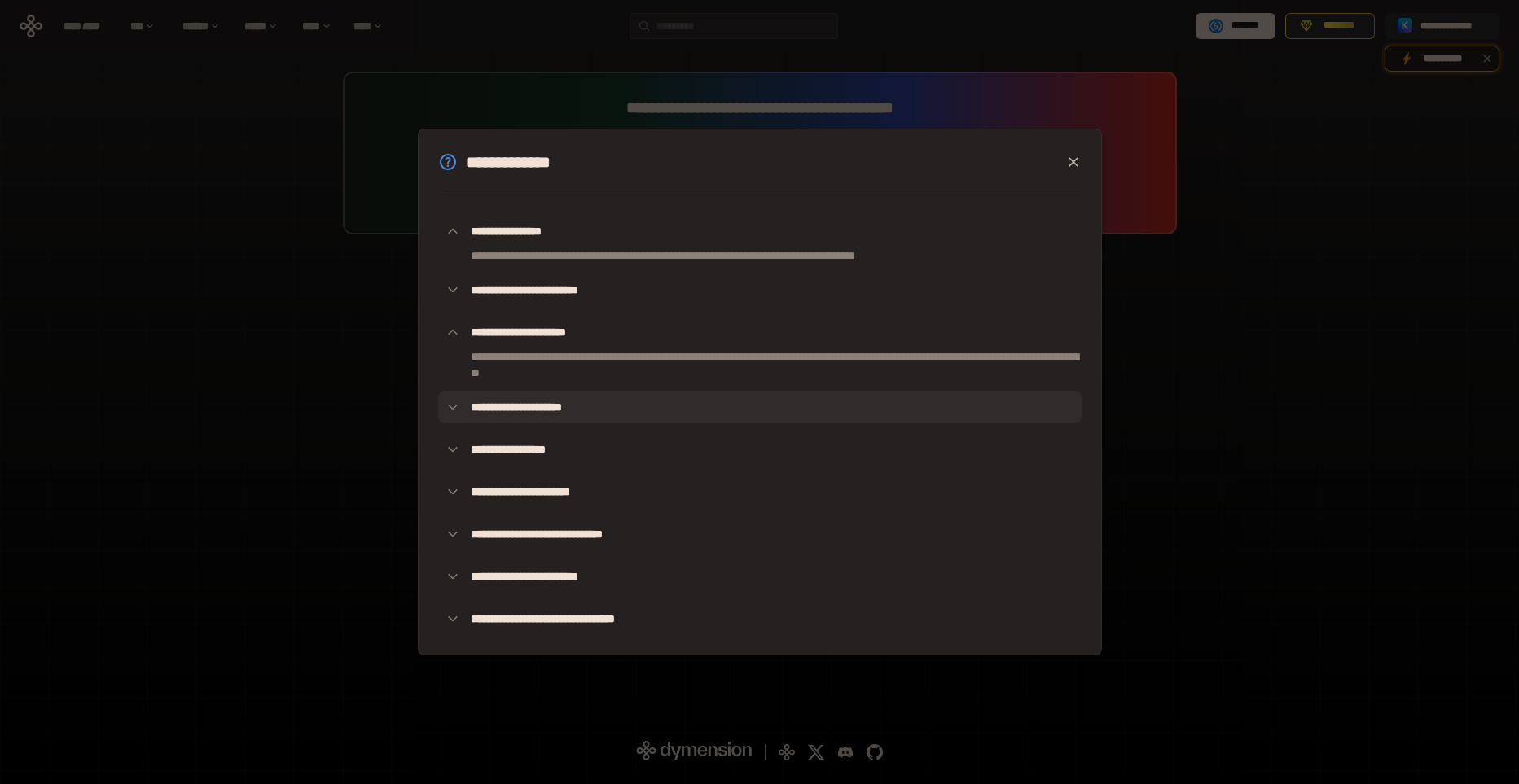 click on "**********" at bounding box center [760, 407] 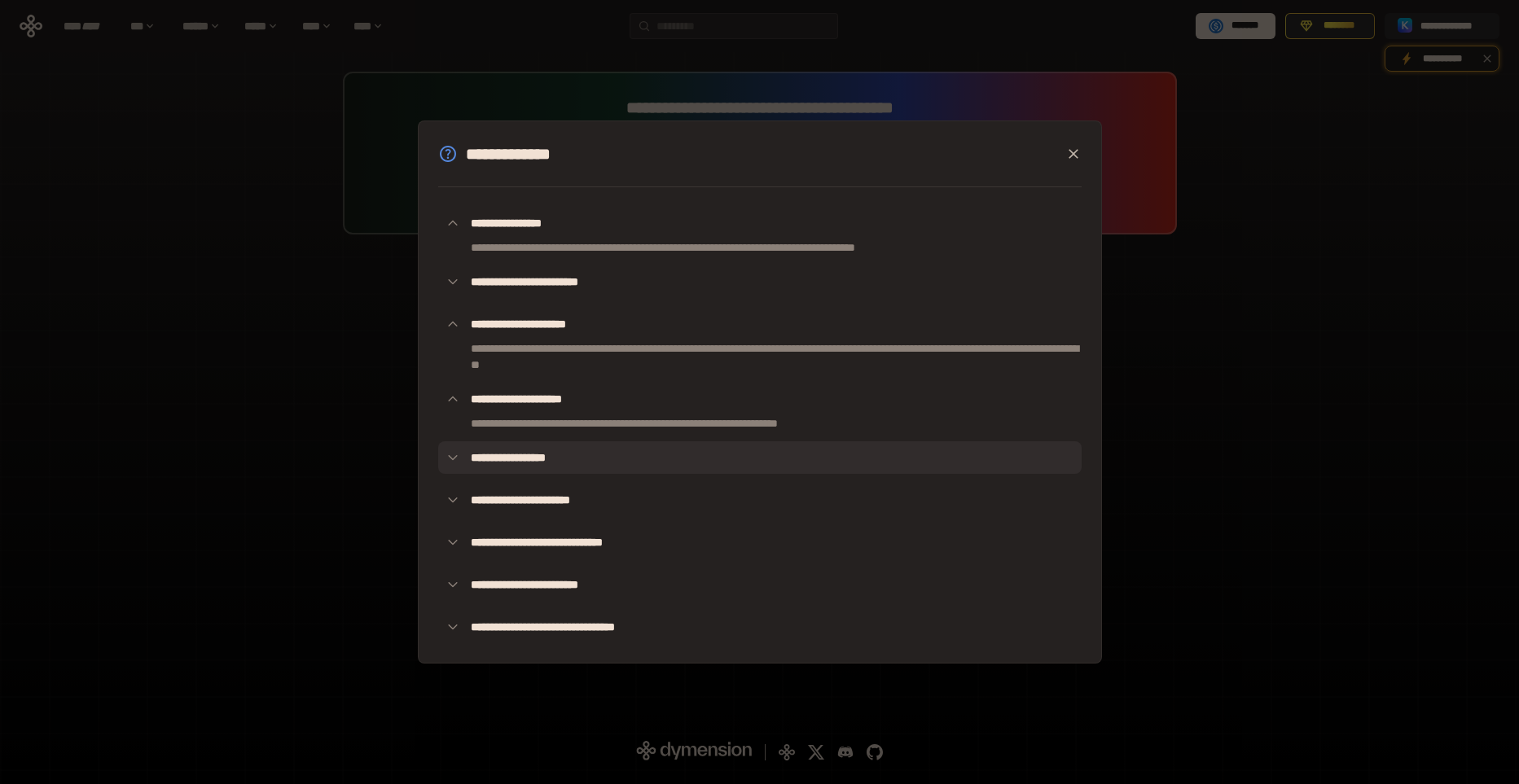 click on "**********" at bounding box center [760, 458] 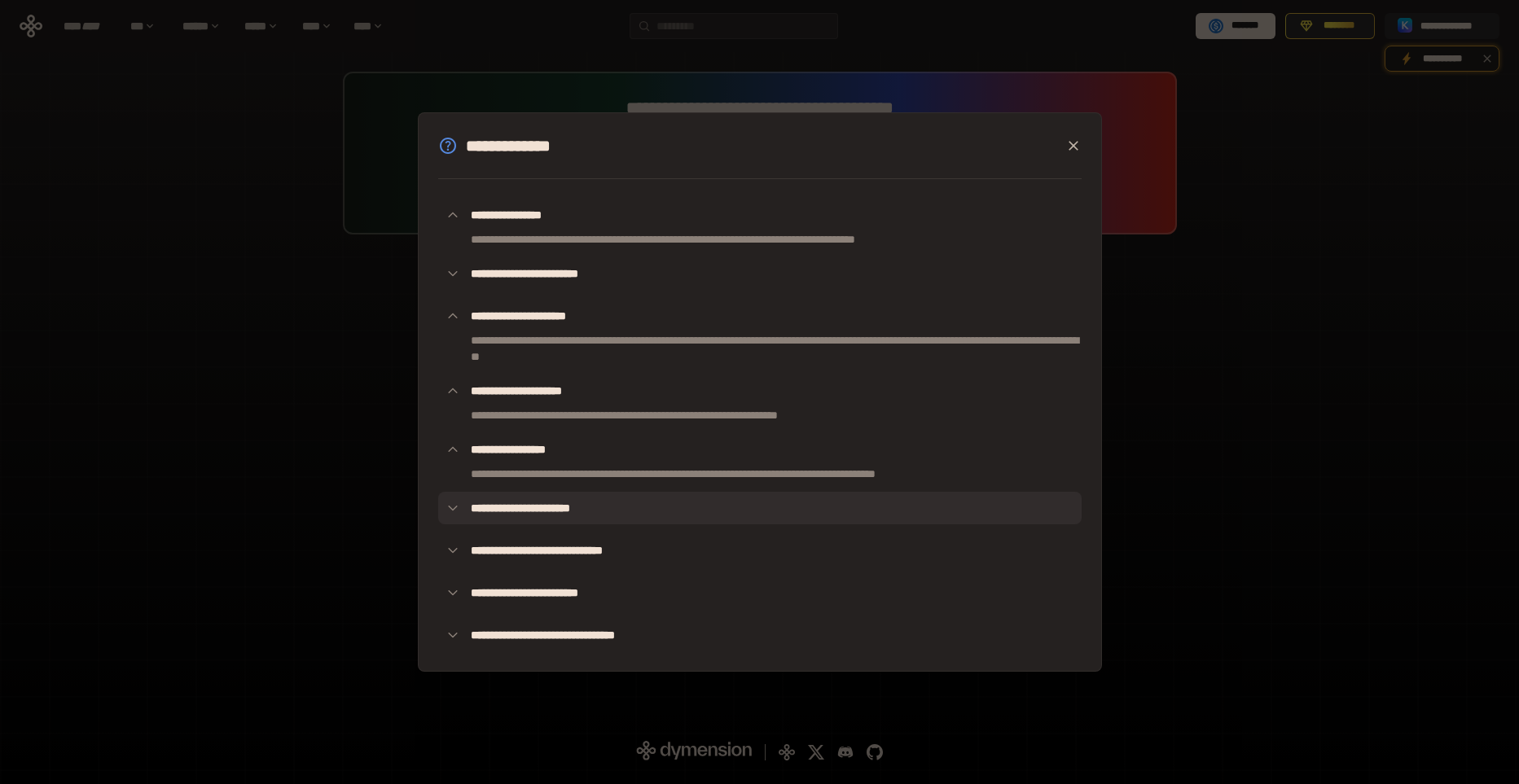 click on "**********" at bounding box center [760, 508] 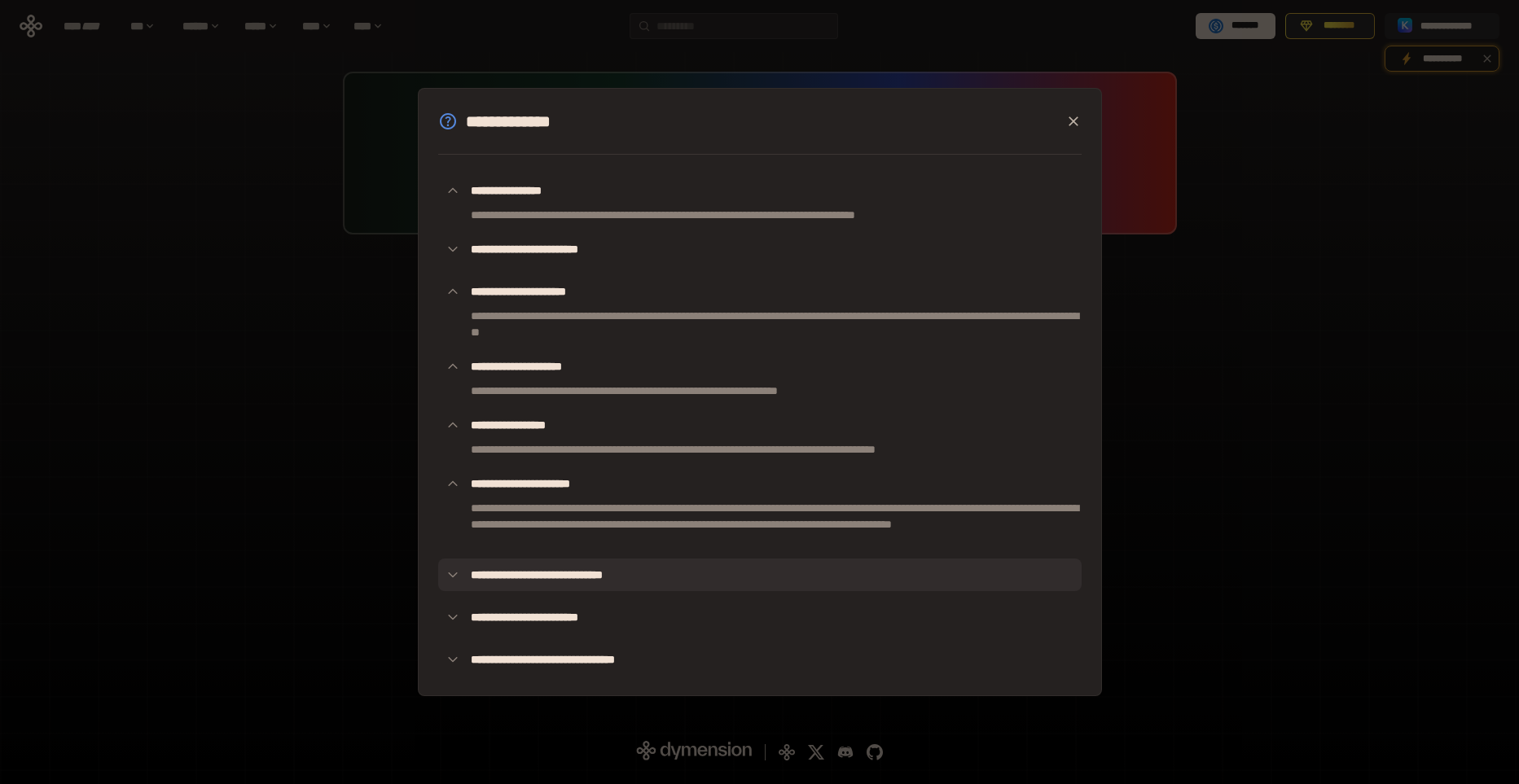 click on "**********" at bounding box center [760, 575] 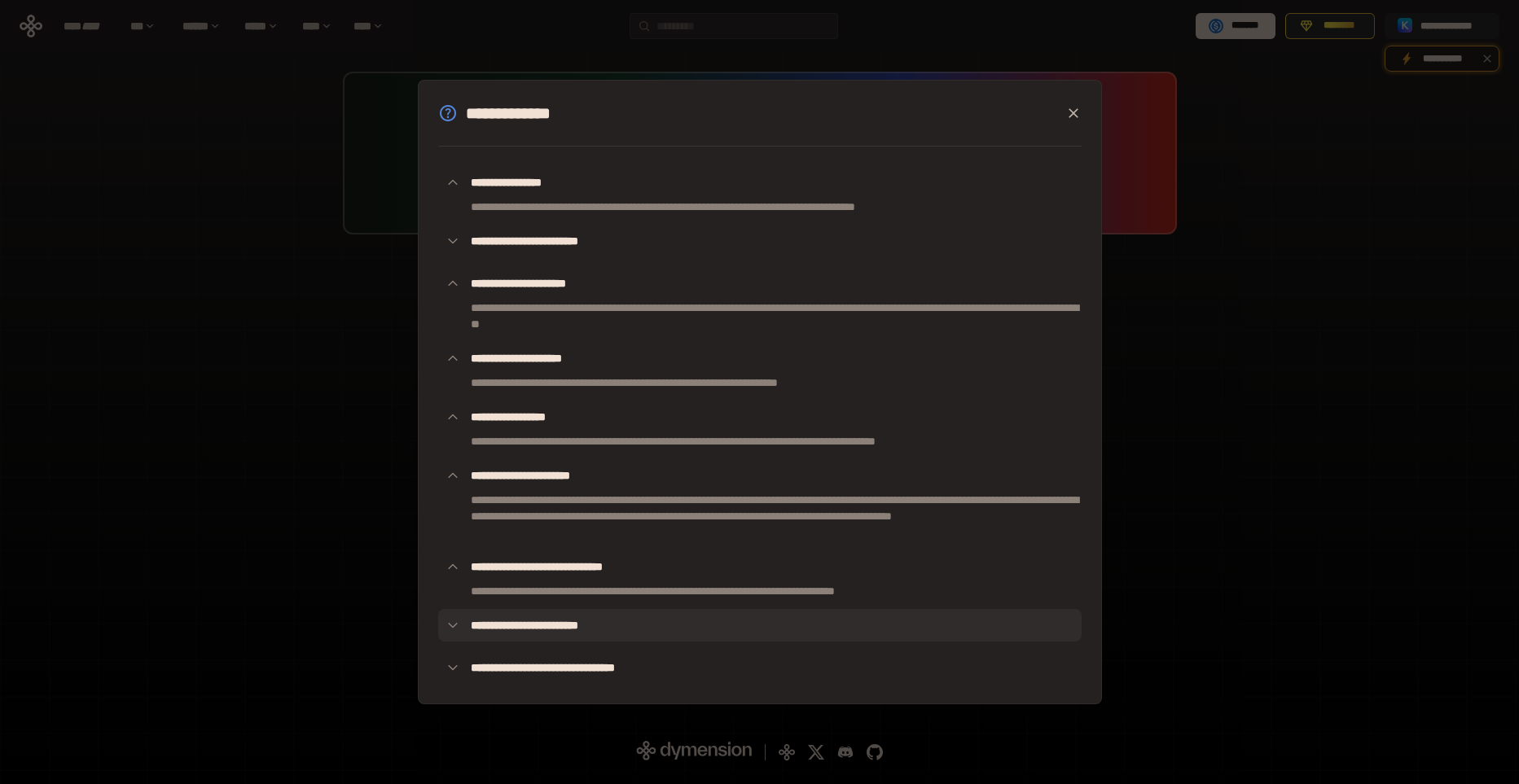 click on "**********" at bounding box center (760, 625) 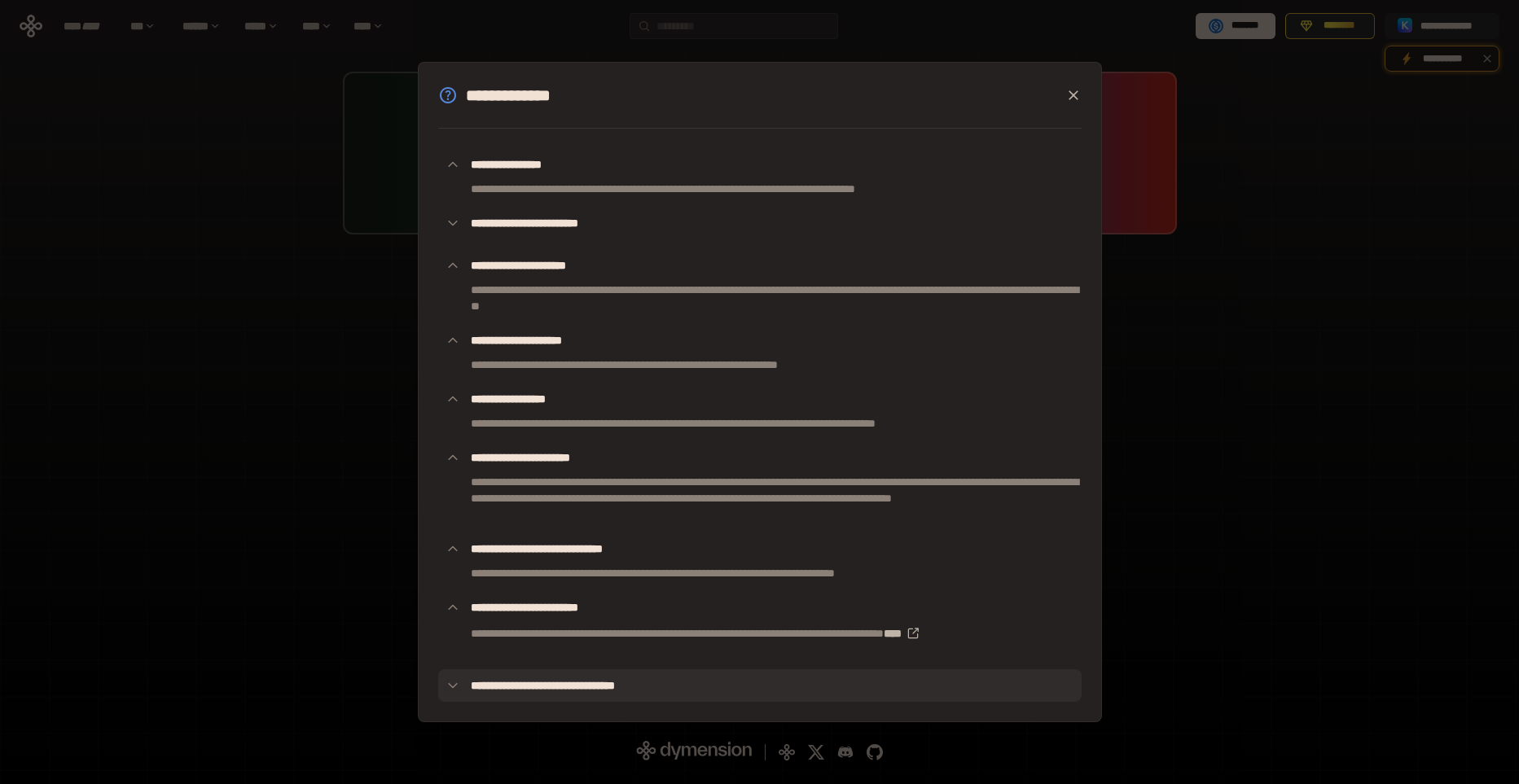 click on "**********" at bounding box center [760, 685] 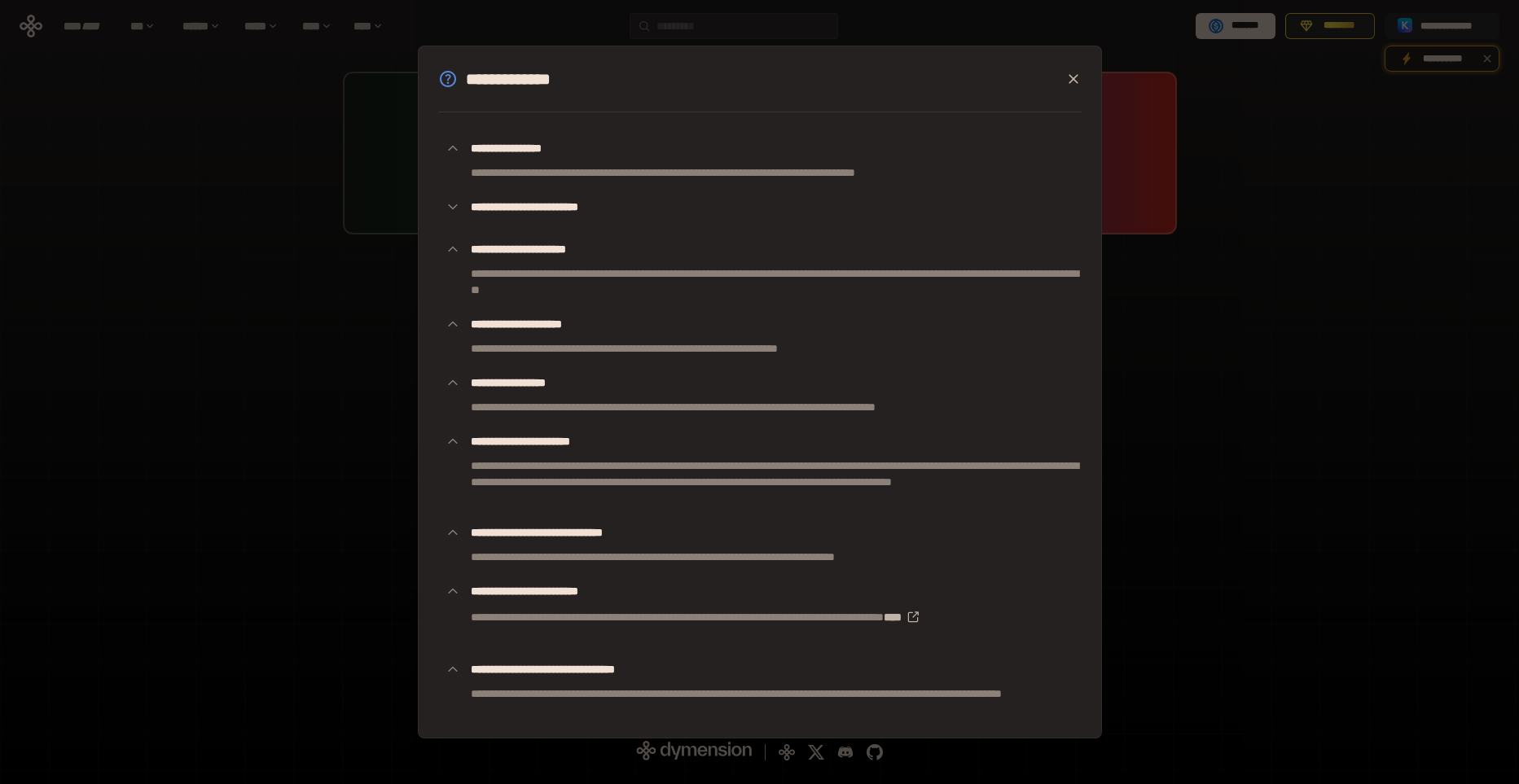 click 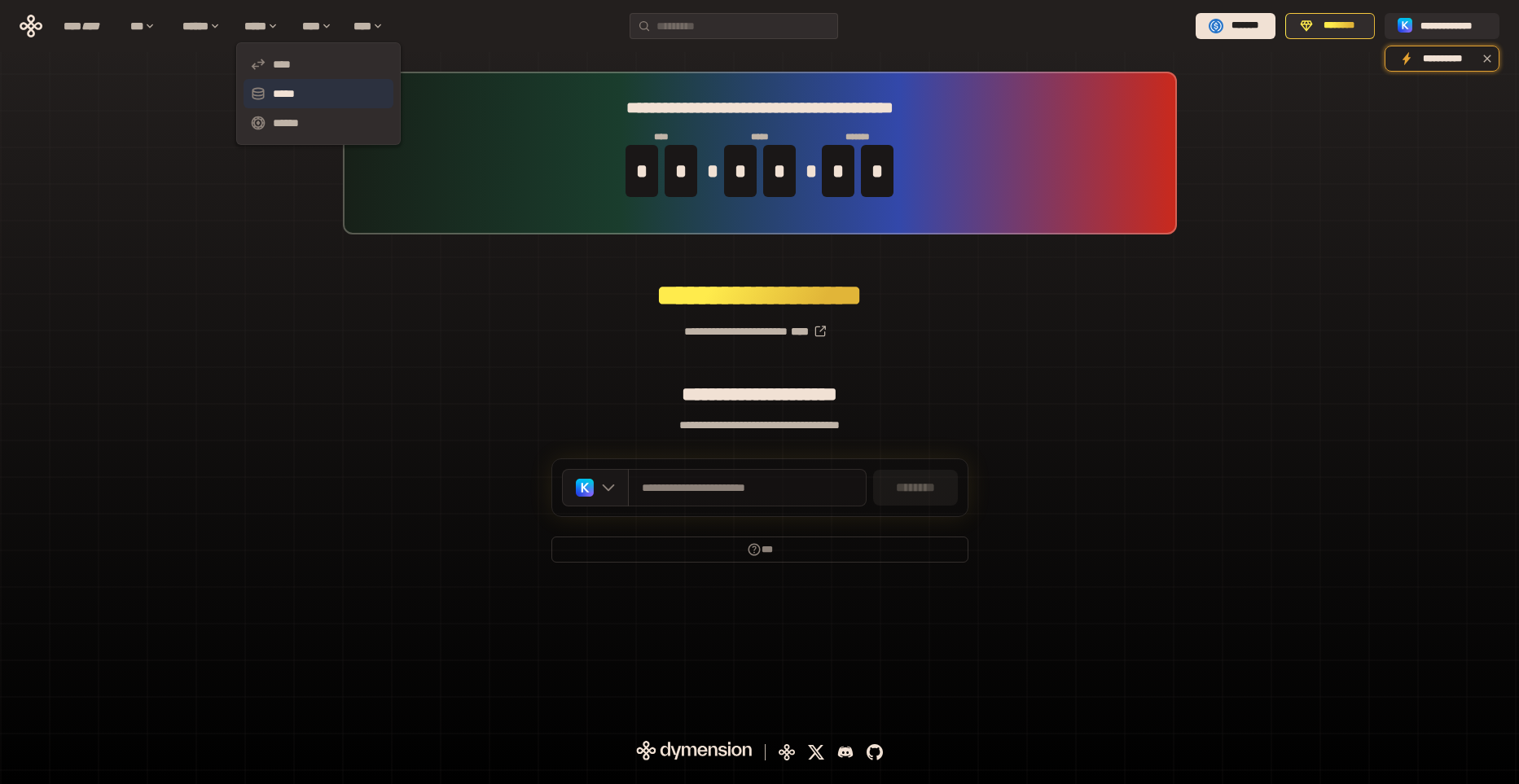 click 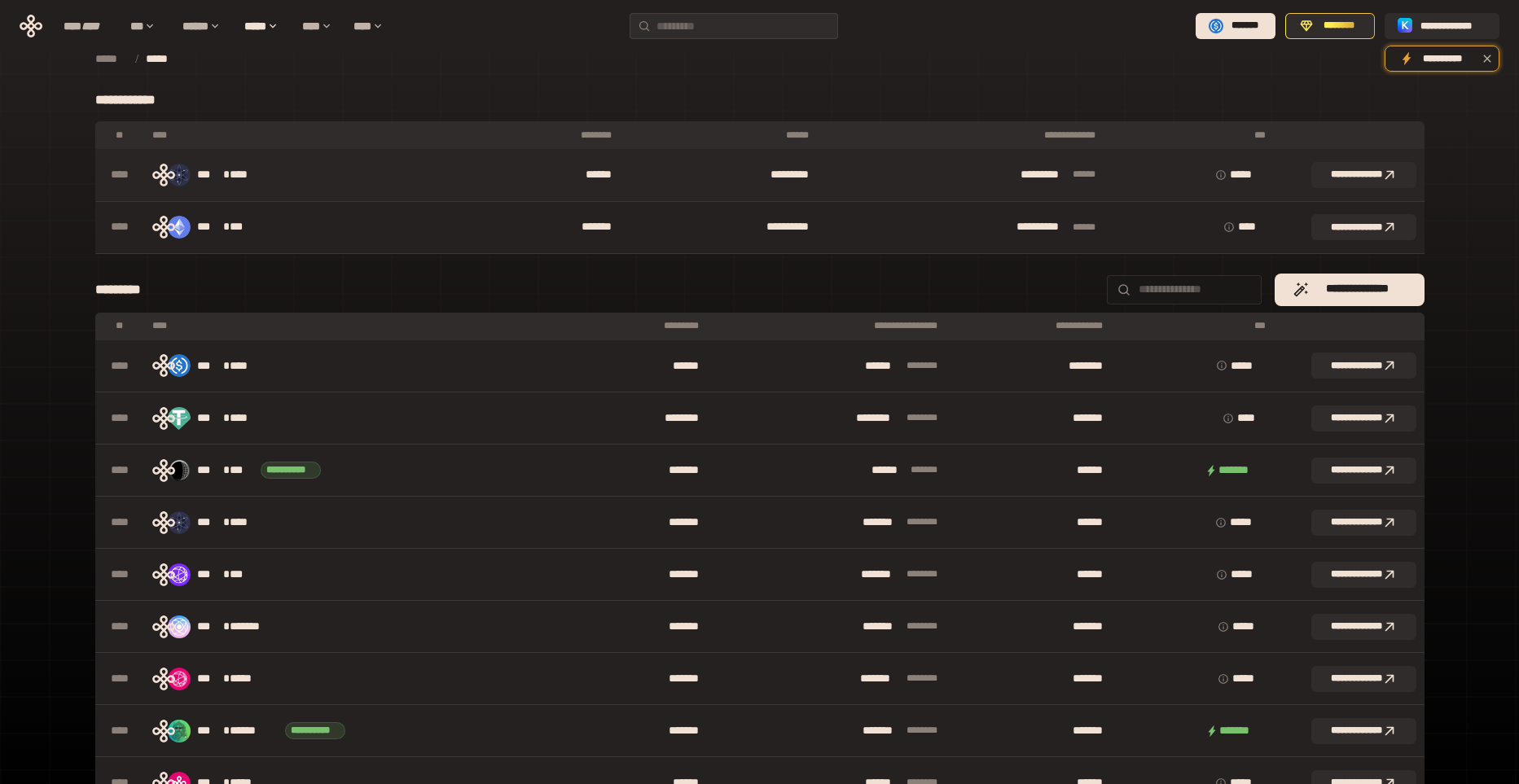 click on "******" at bounding box center [542, 175] 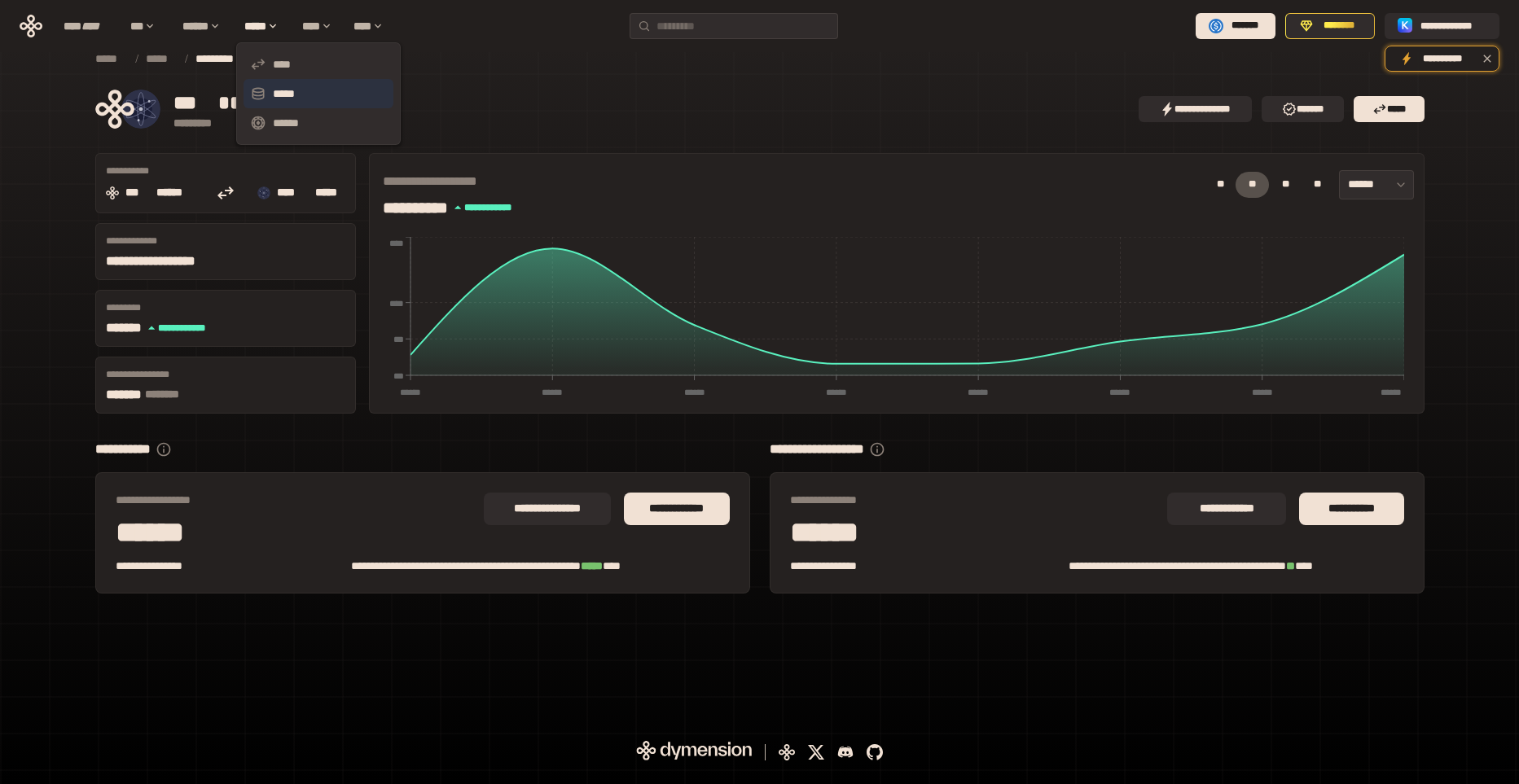 click on "*****" at bounding box center [318, 94] 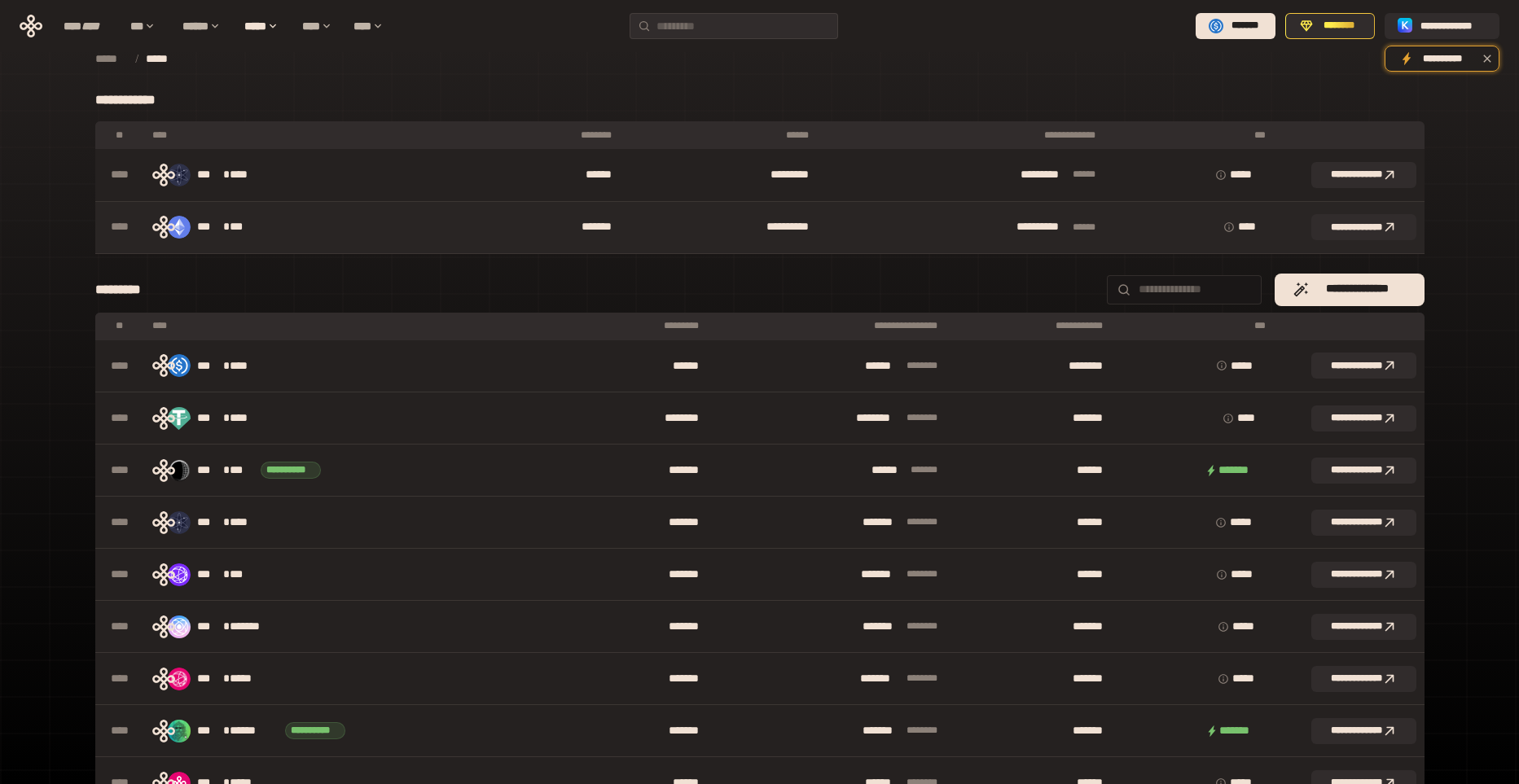 click on "*** * ***" at bounding box center [303, 227] 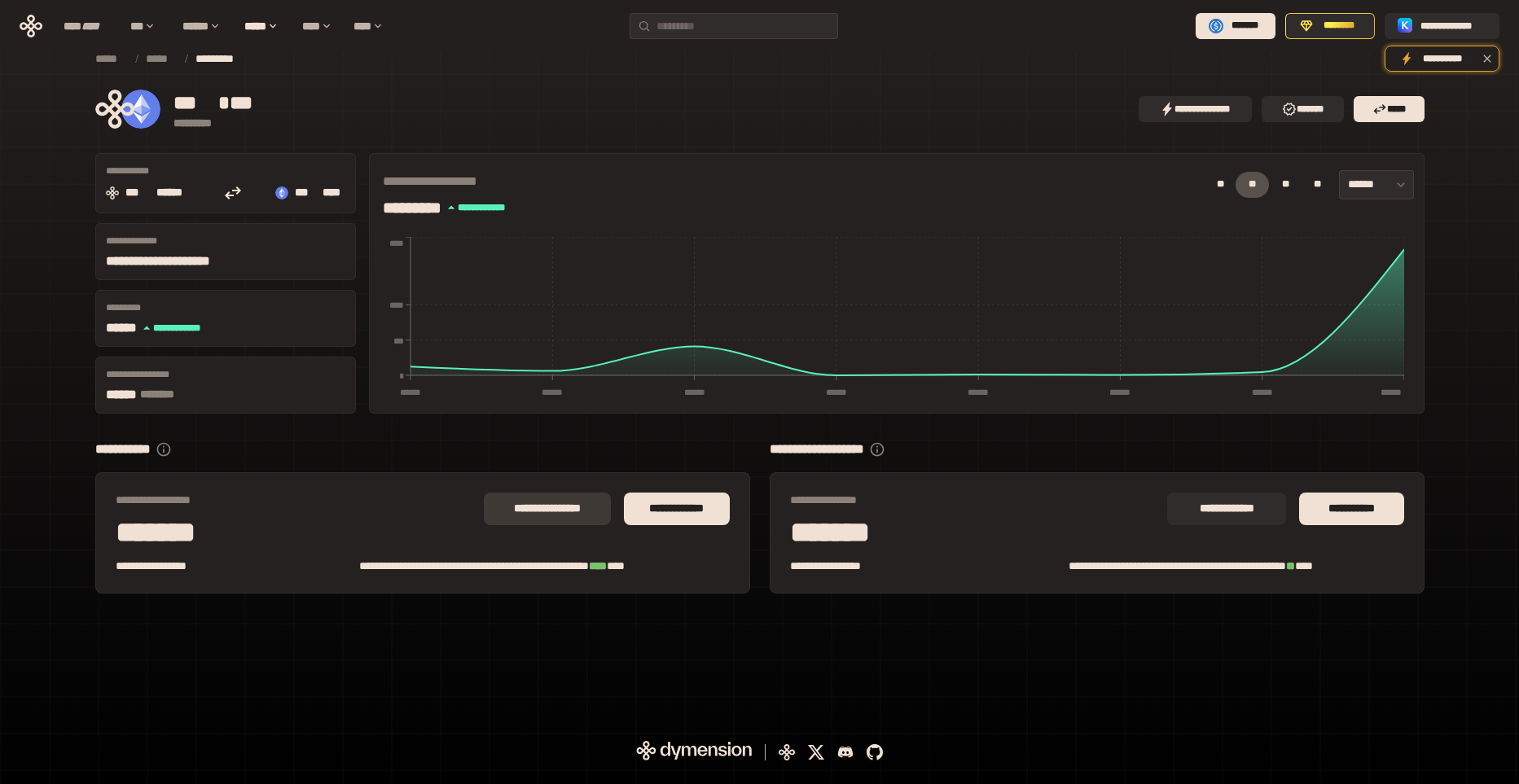 click on "**********" at bounding box center (547, 509) 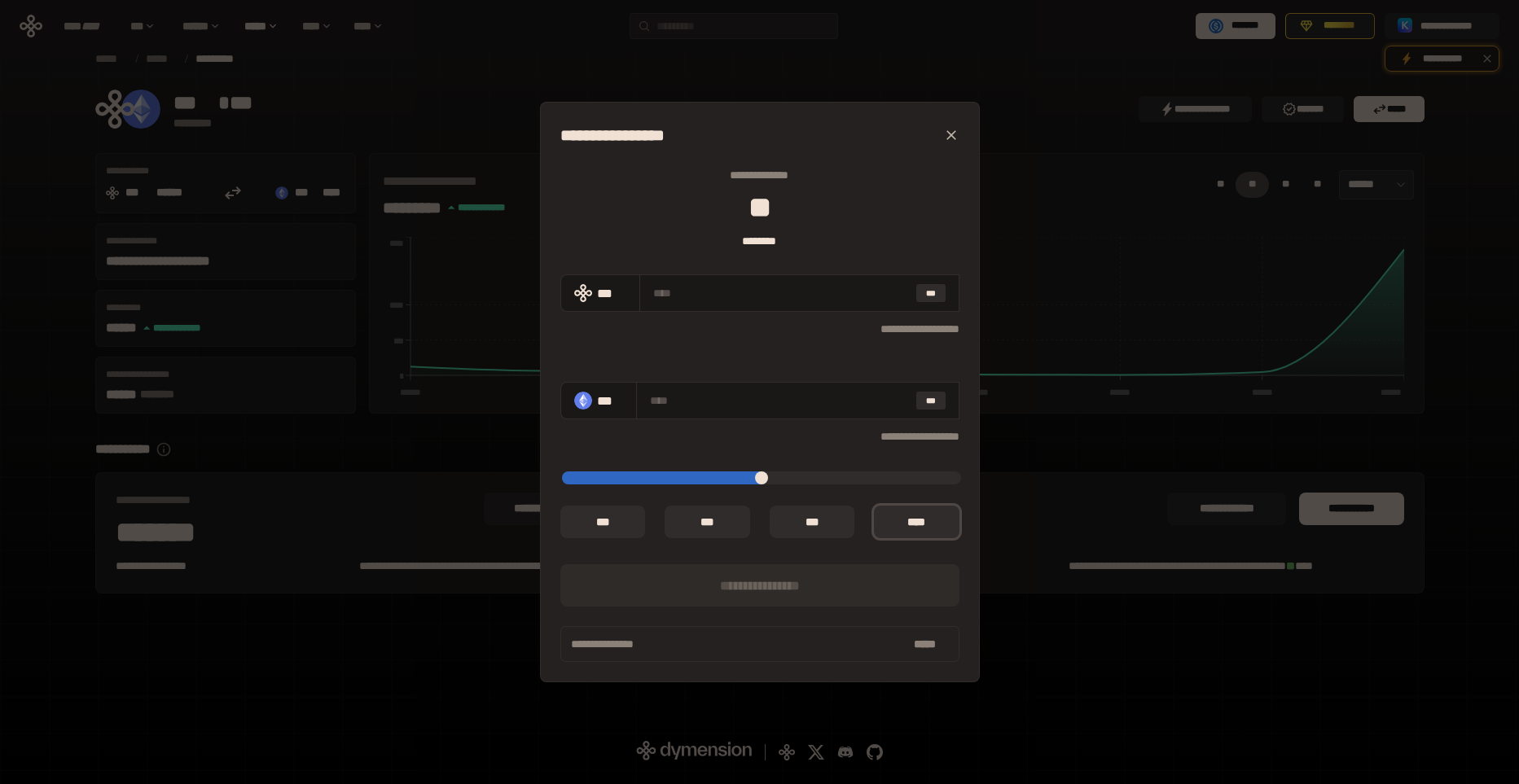 click 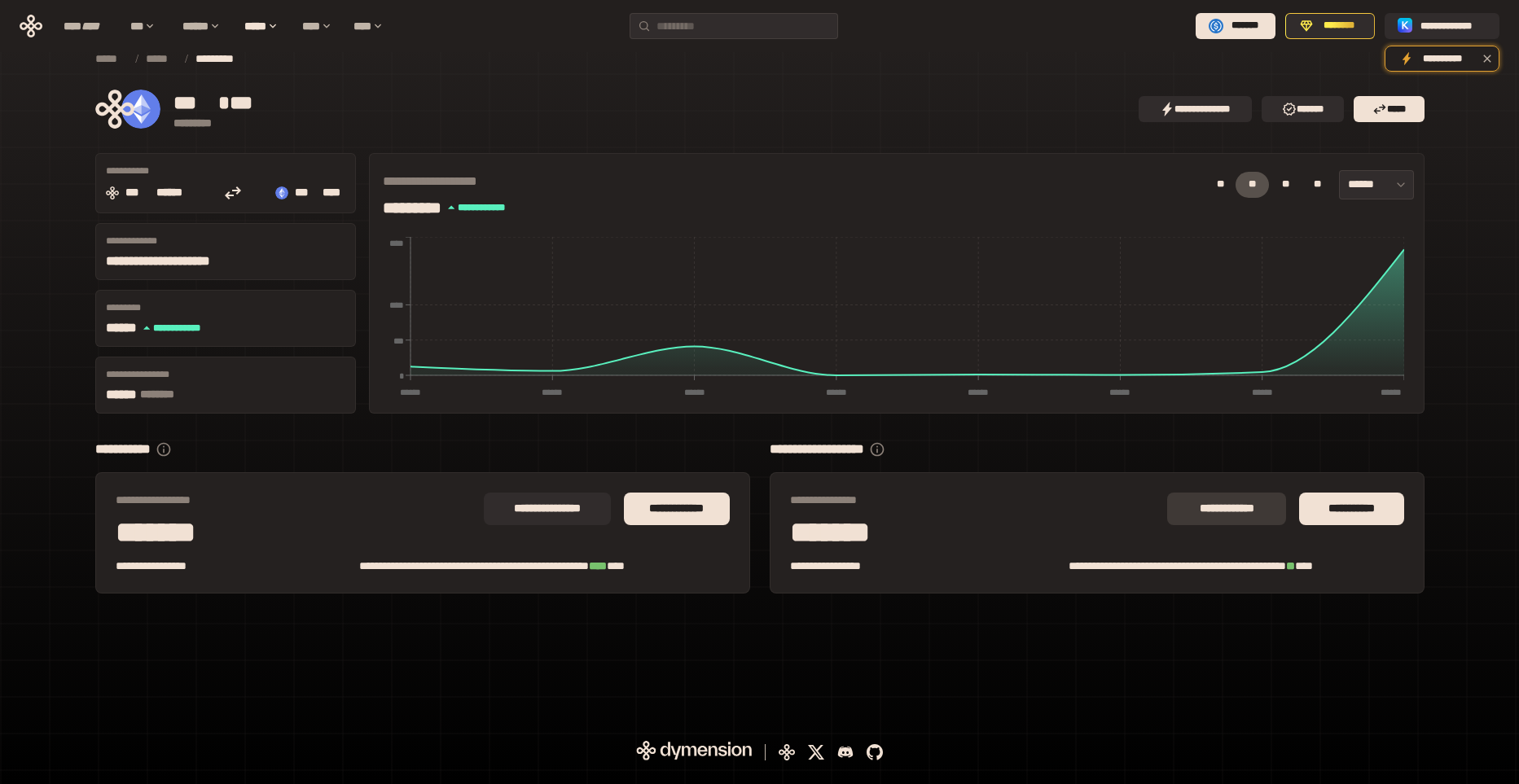 click on "**********" at bounding box center (1227, 509) 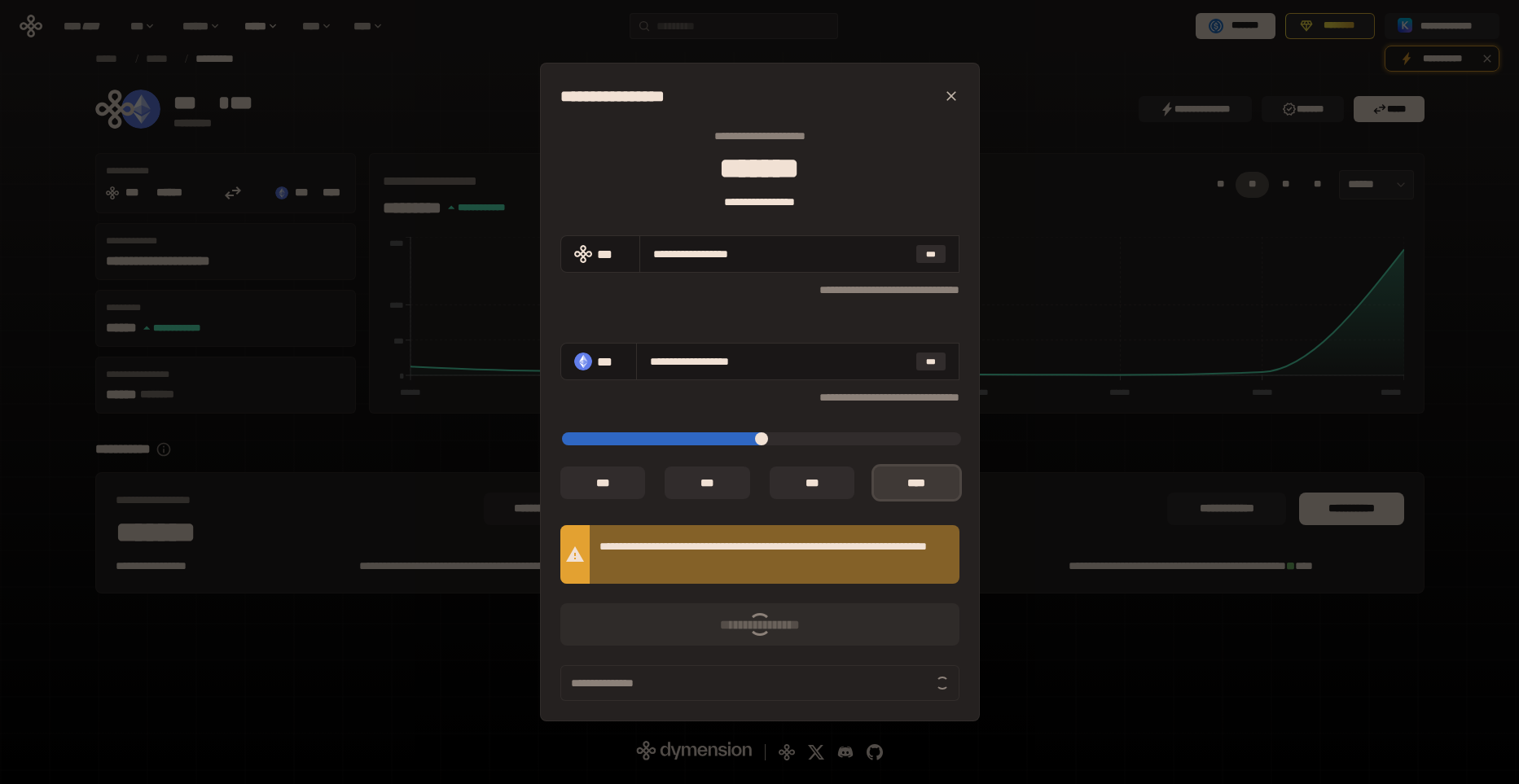 click on "*** *" at bounding box center (916, 483) 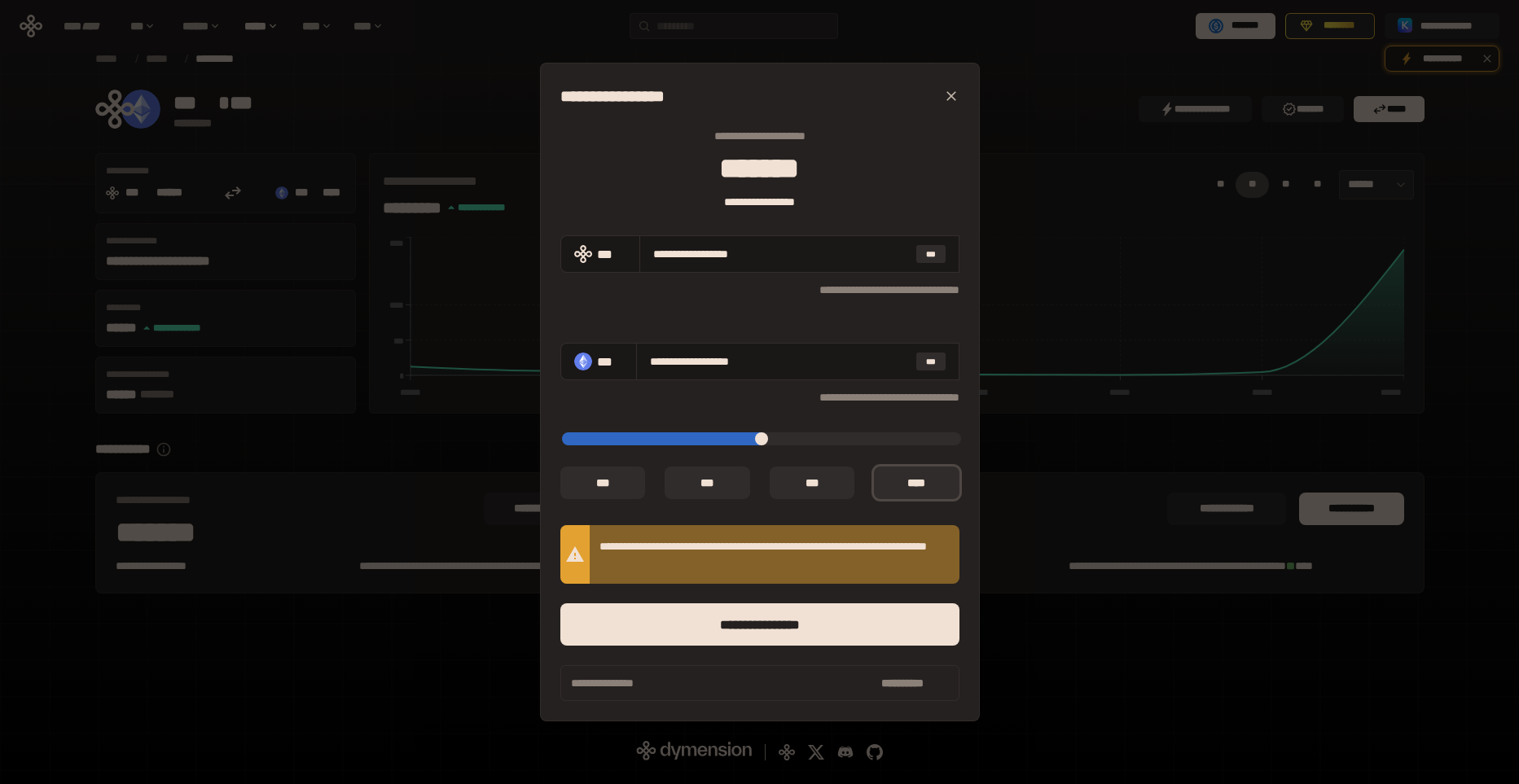 click 